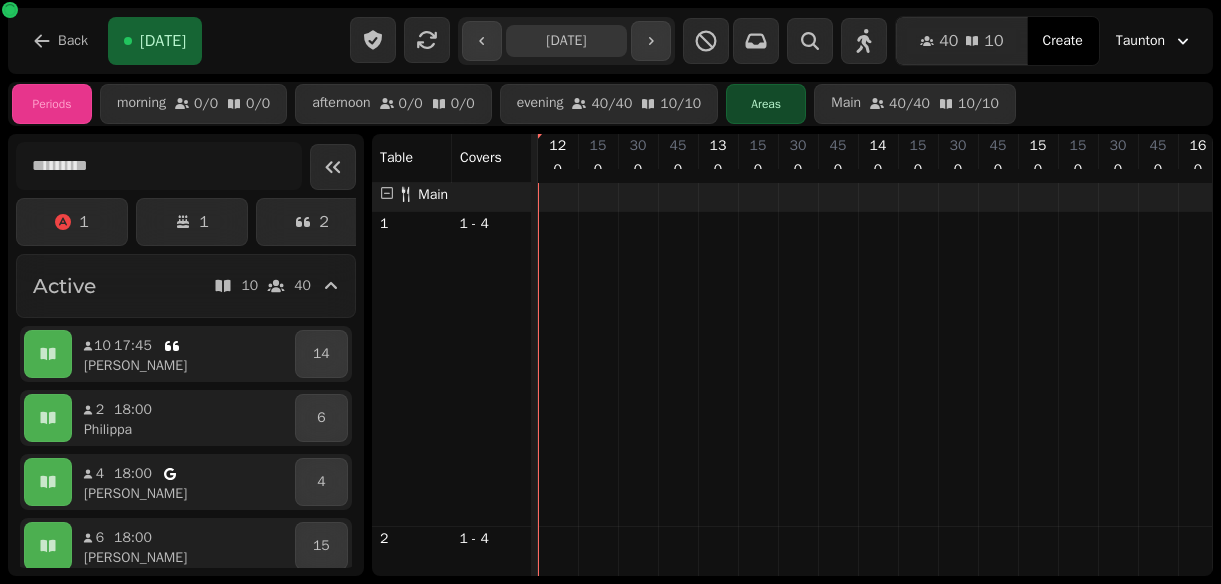 scroll, scrollTop: 0, scrollLeft: 0, axis: both 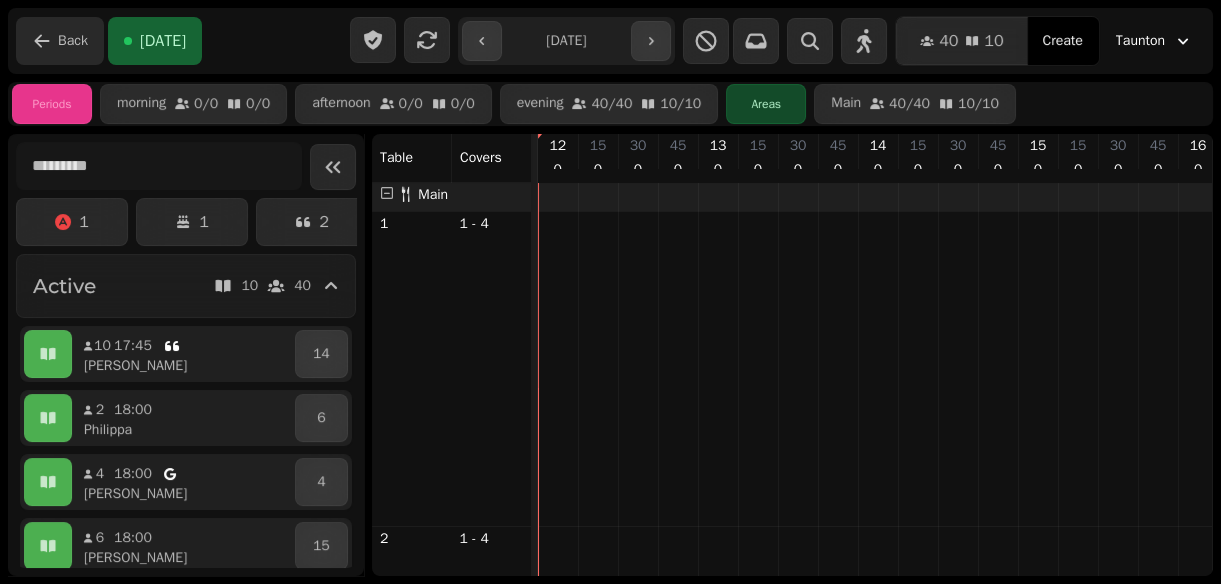 click on "**********" at bounding box center [610, 292] 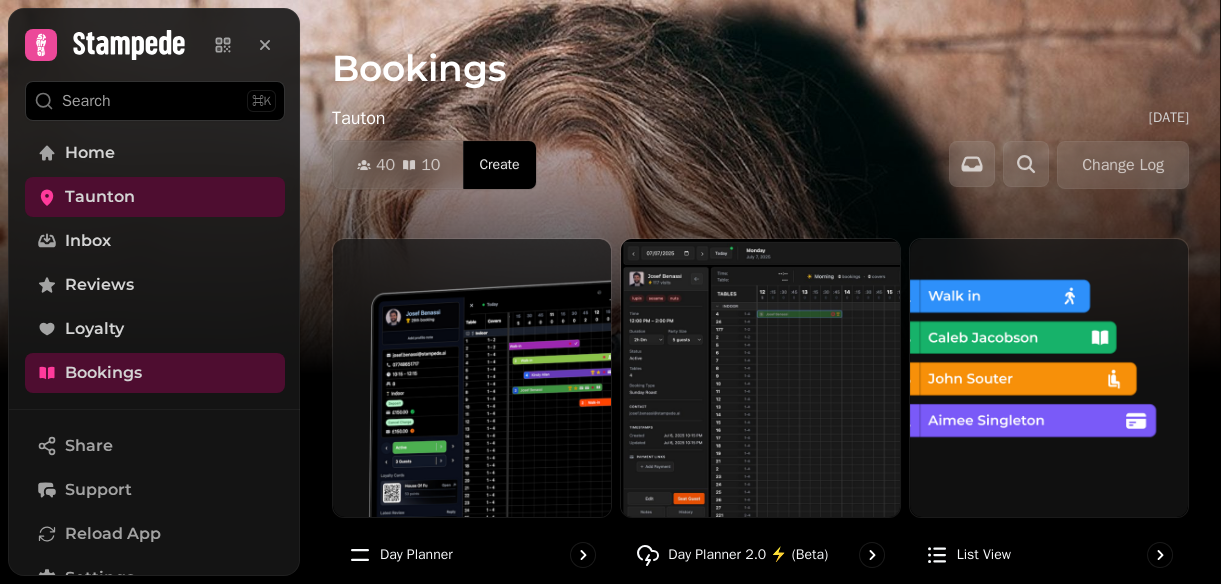 scroll, scrollTop: 0, scrollLeft: 0, axis: both 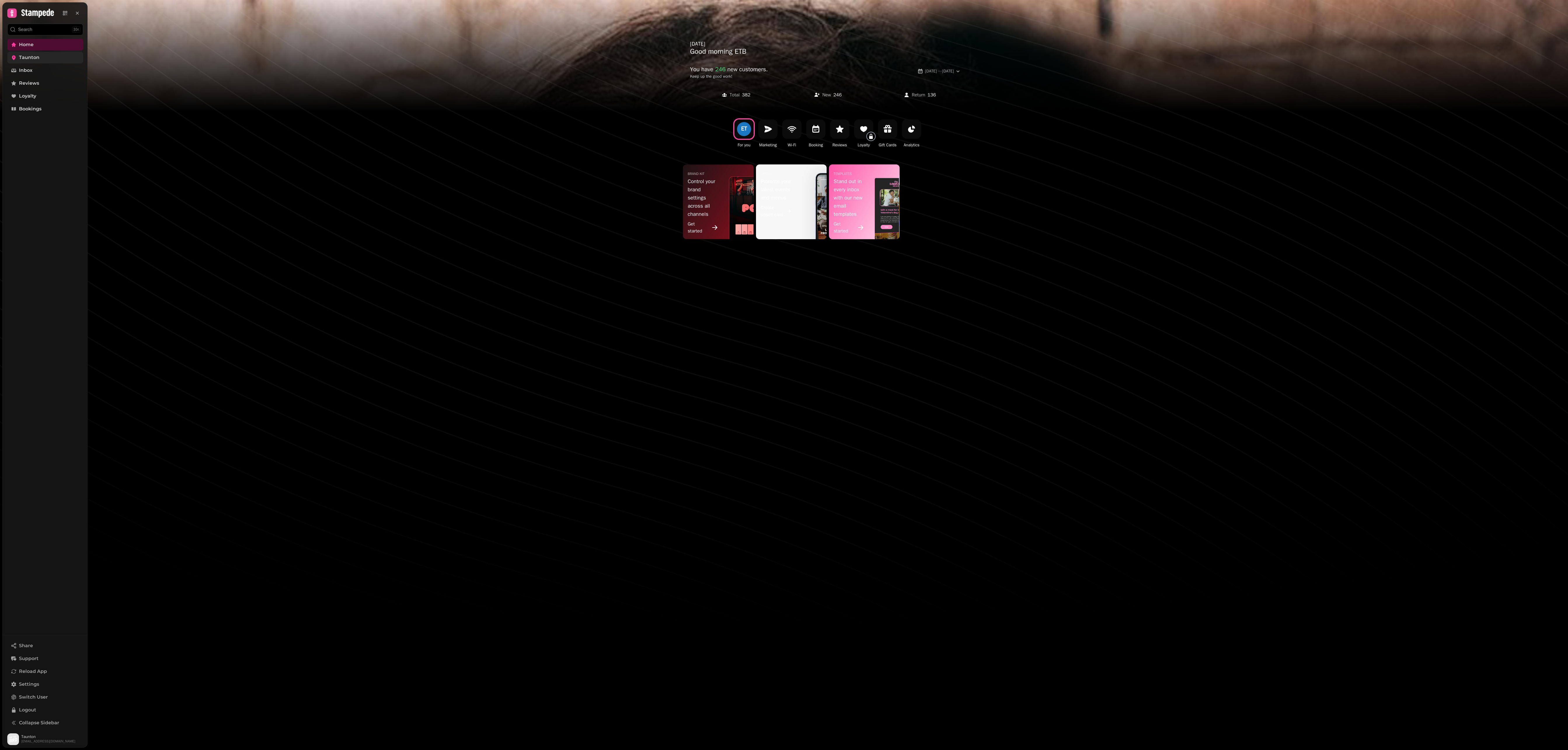 click 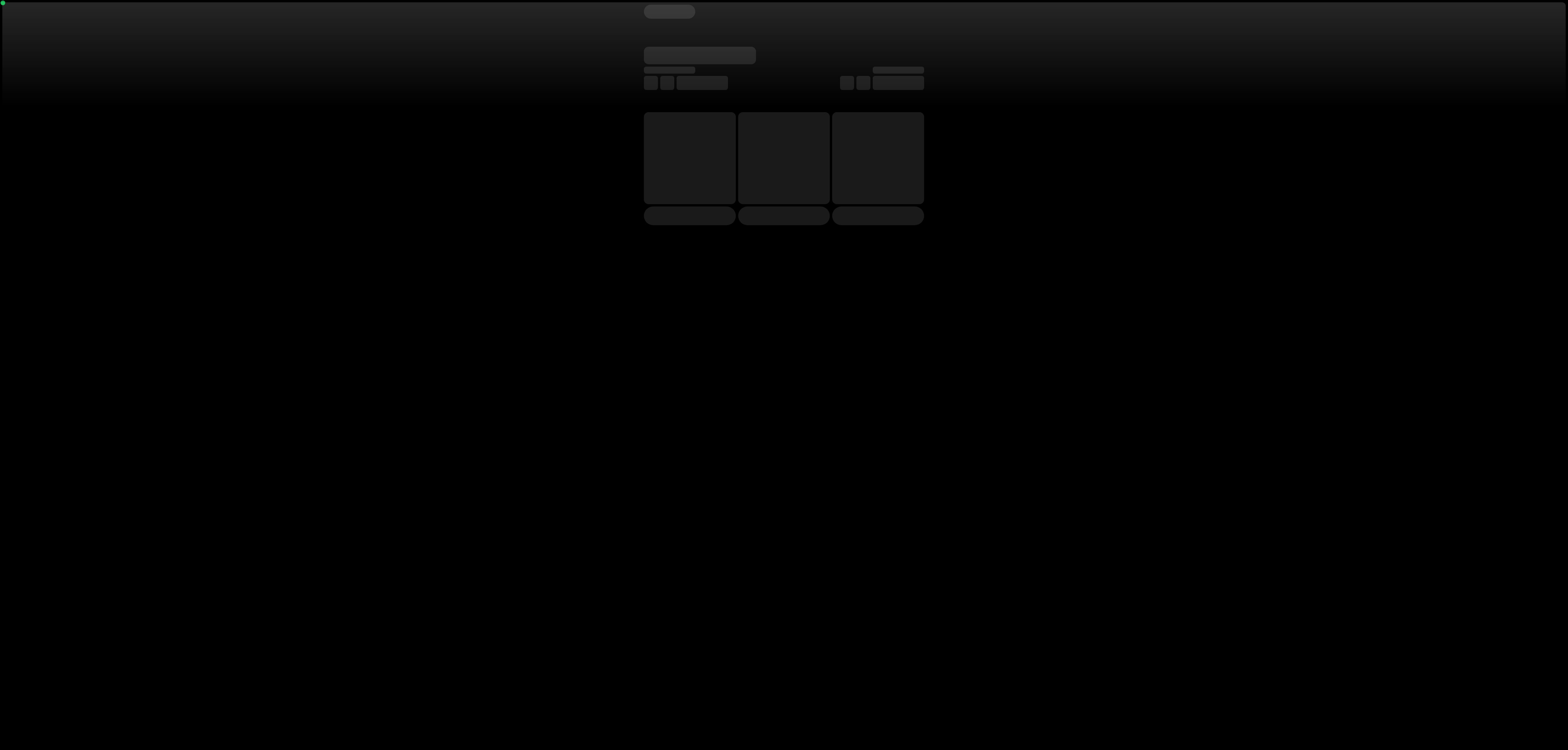 scroll, scrollTop: 0, scrollLeft: 0, axis: both 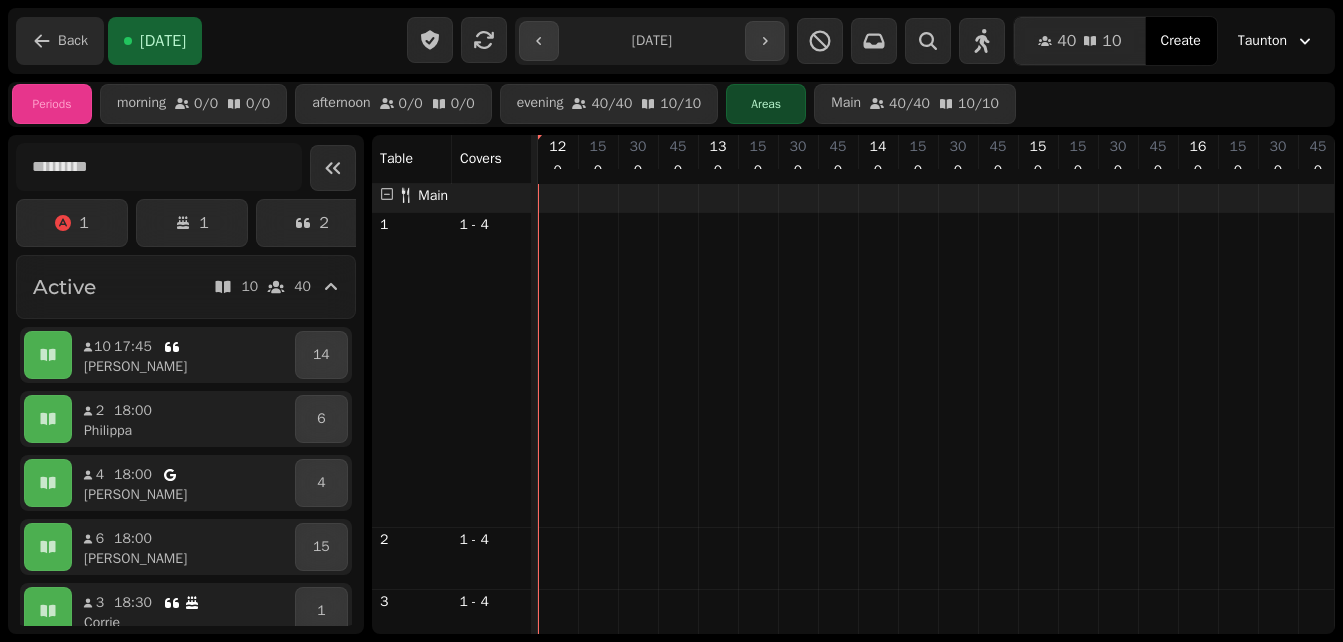 click 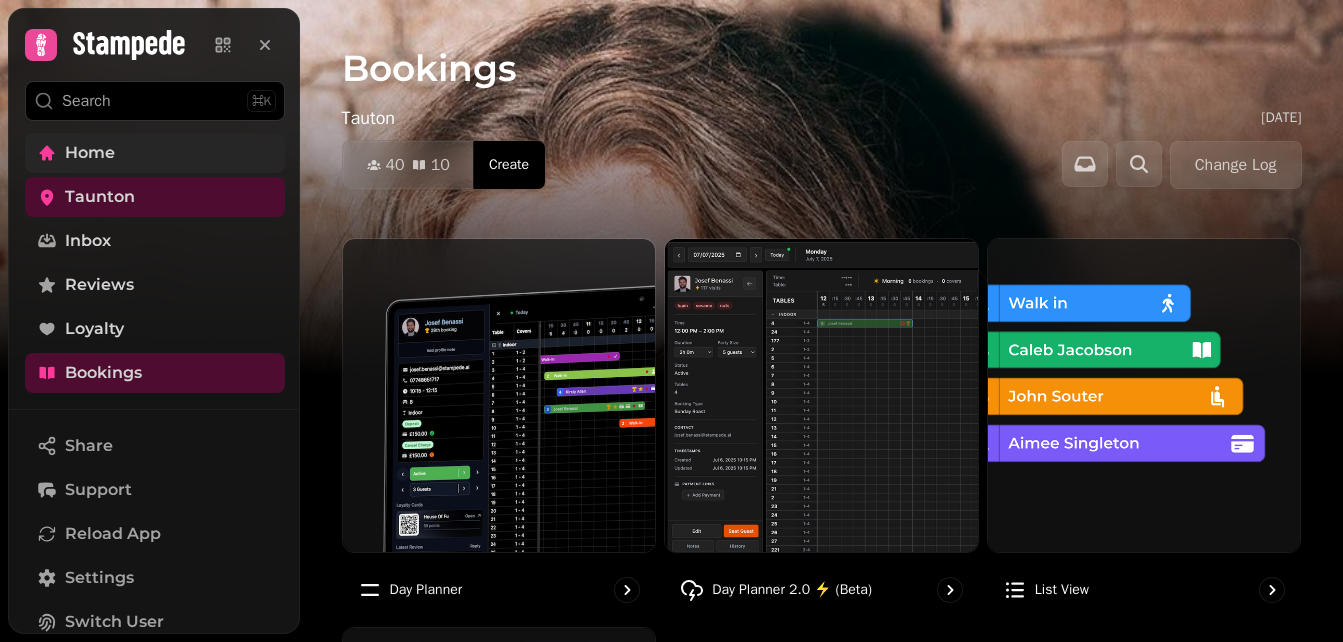 scroll, scrollTop: 0, scrollLeft: 0, axis: both 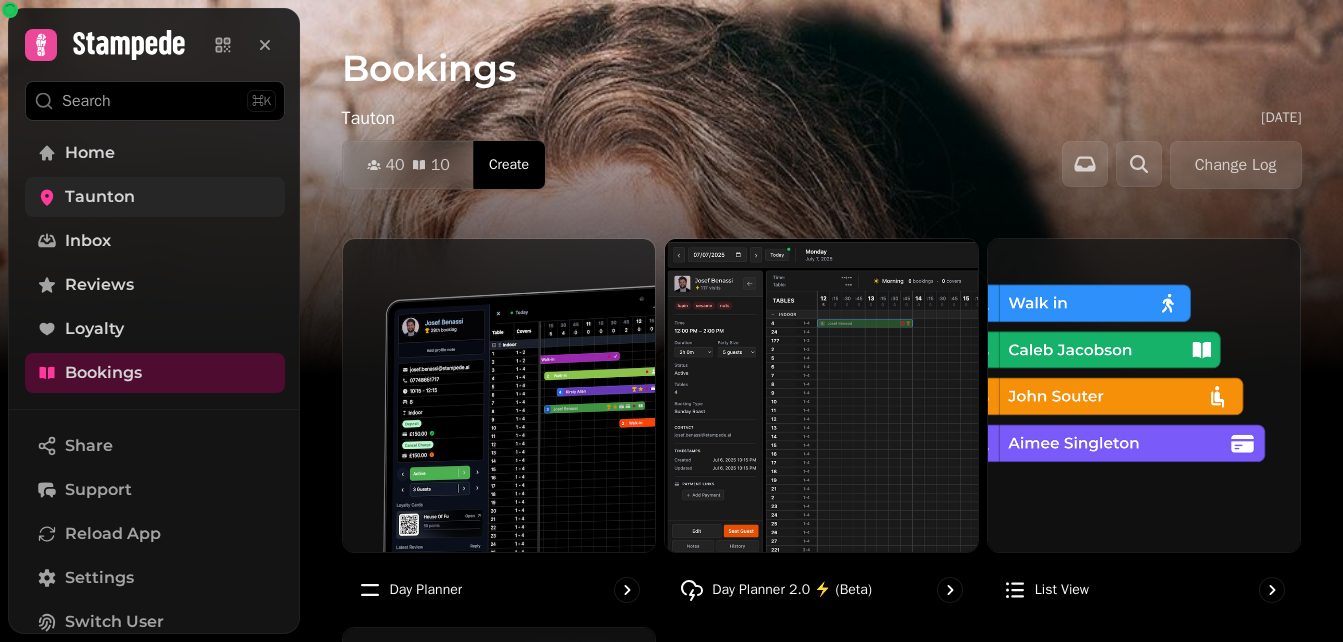 click 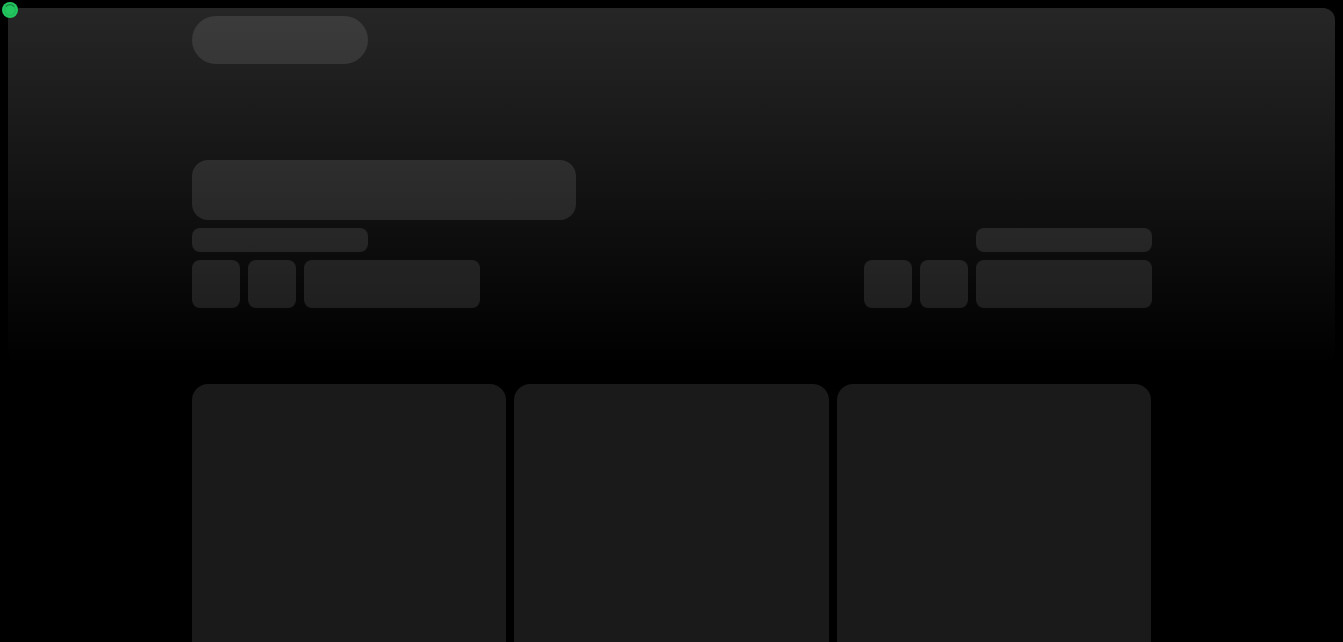scroll, scrollTop: 0, scrollLeft: 0, axis: both 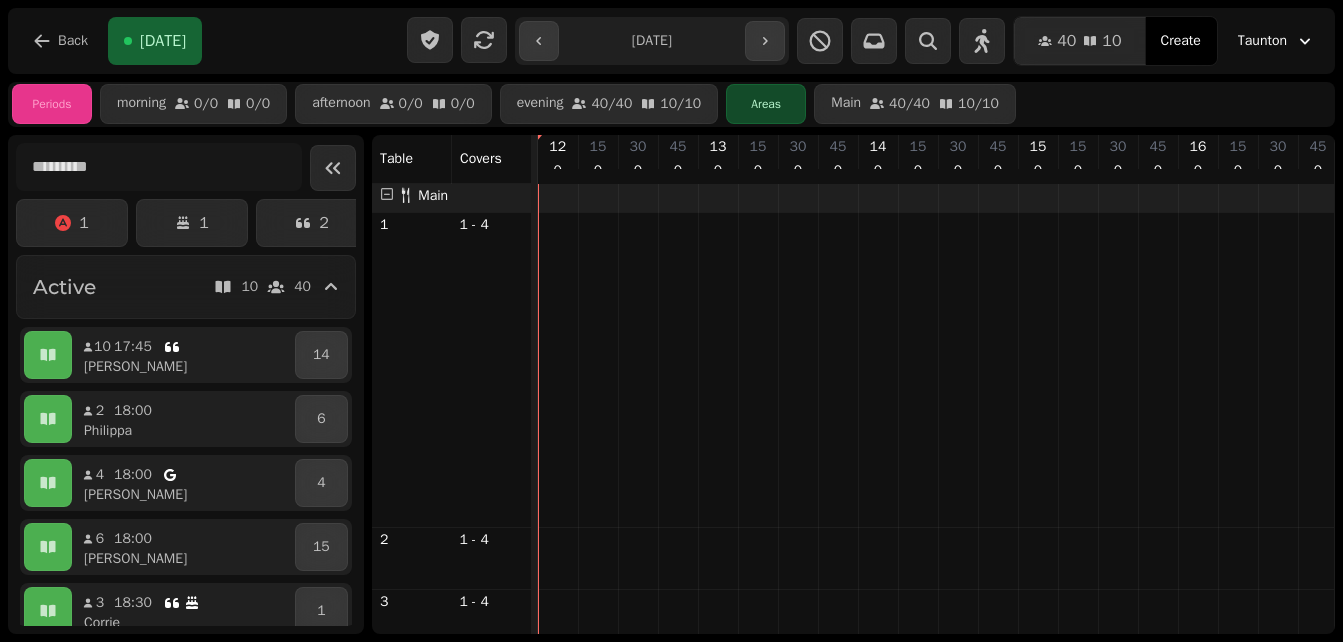 click on "15" at bounding box center [321, 931] 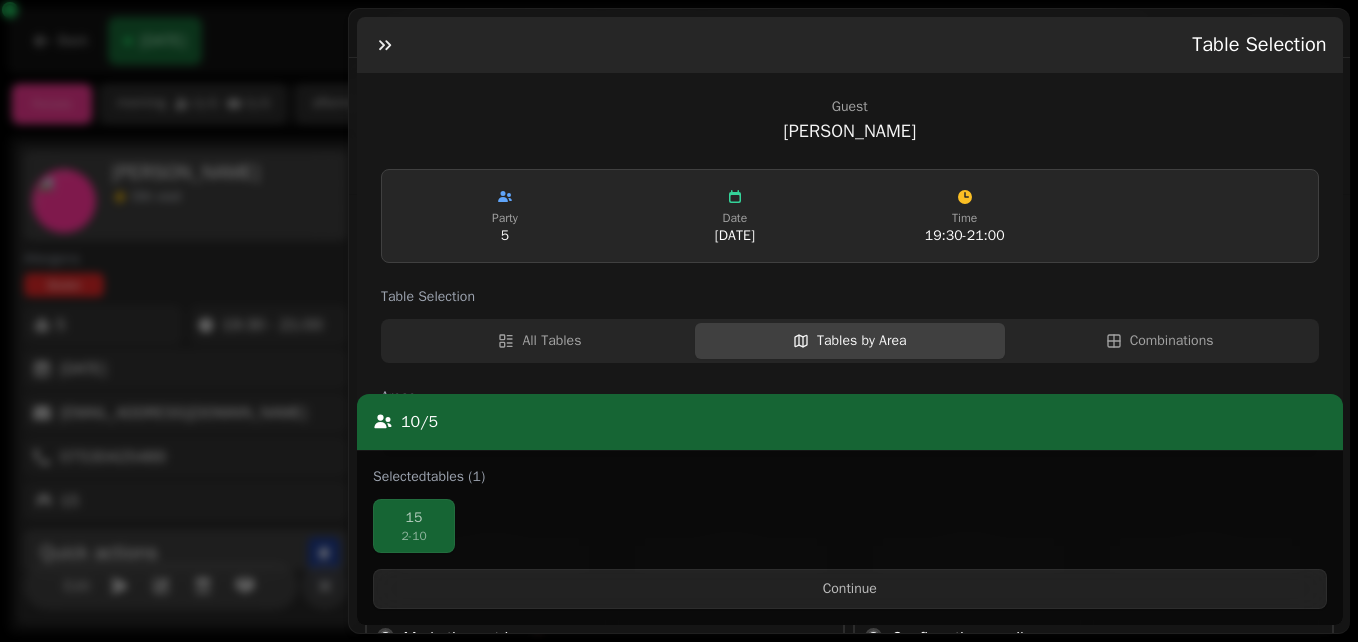scroll, scrollTop: 0, scrollLeft: 639, axis: horizontal 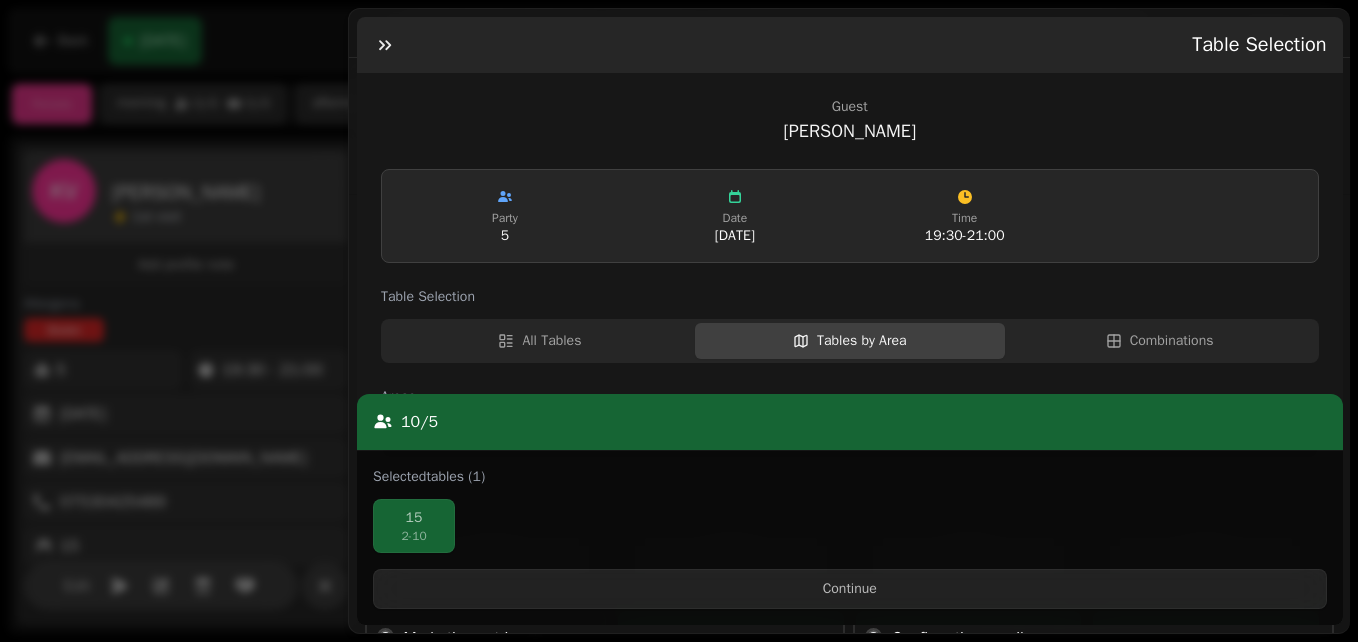 click on "**********" at bounding box center (679, 321) 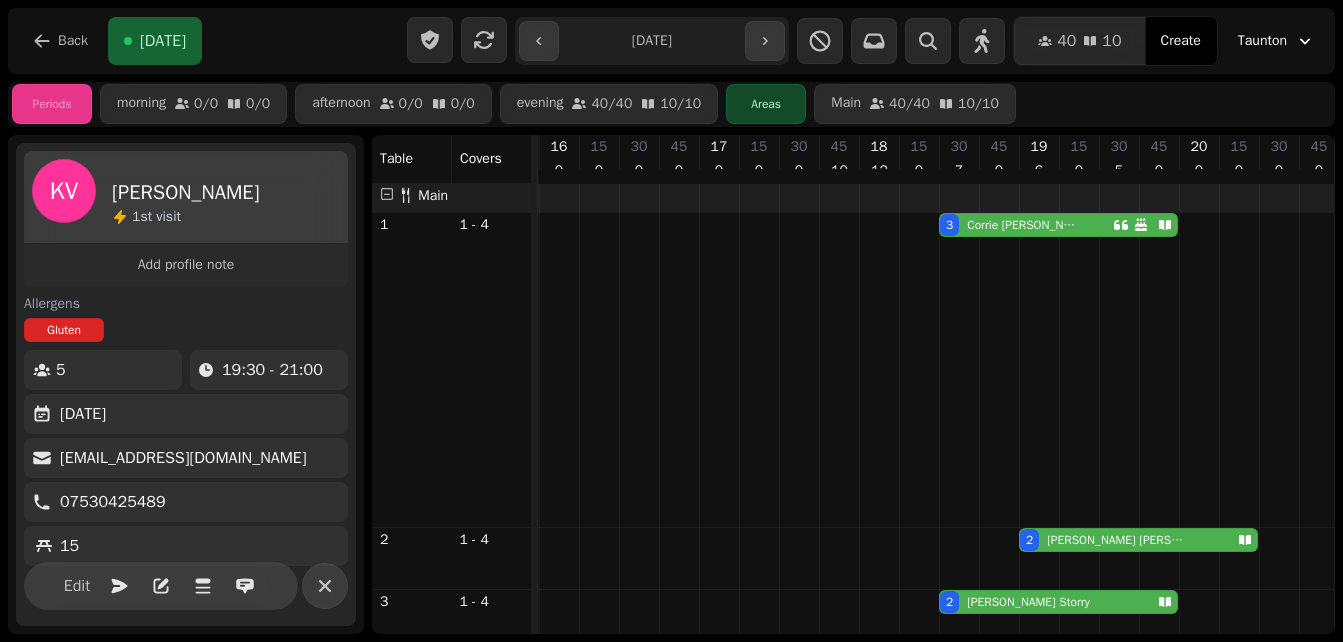 scroll, scrollTop: 1973, scrollLeft: 0, axis: vertical 